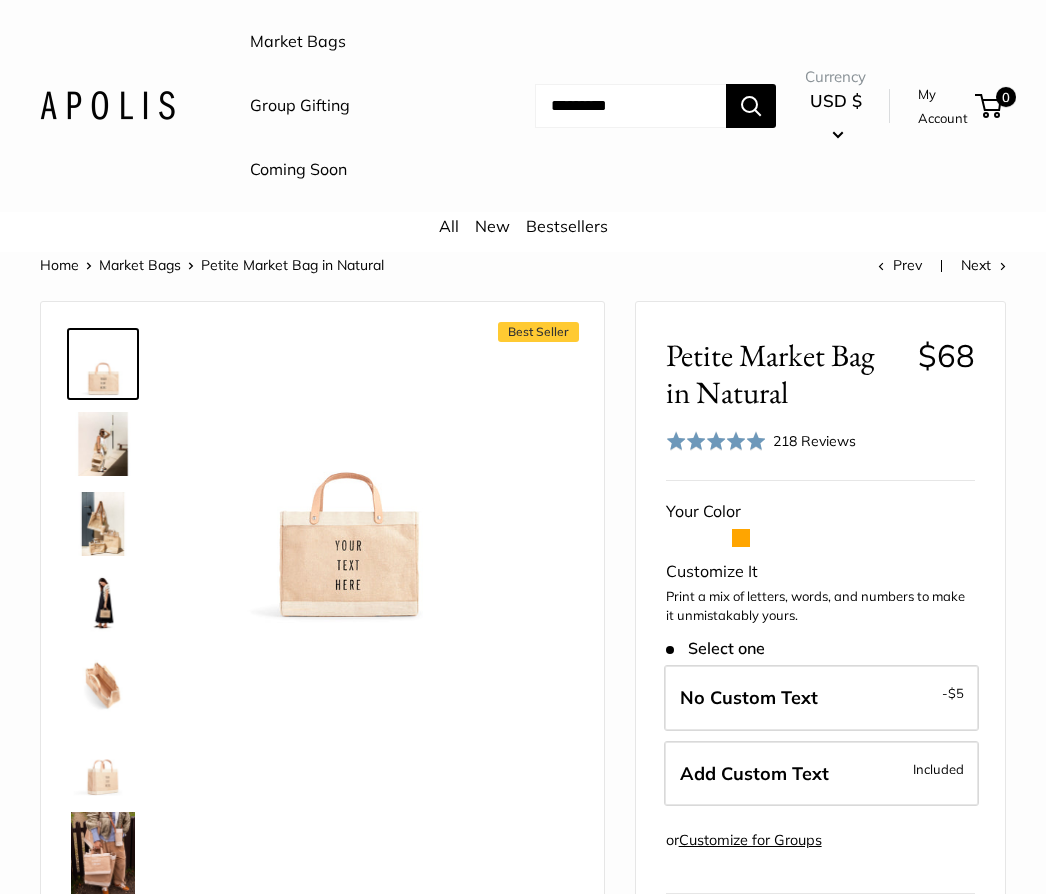 scroll, scrollTop: 0, scrollLeft: 0, axis: both 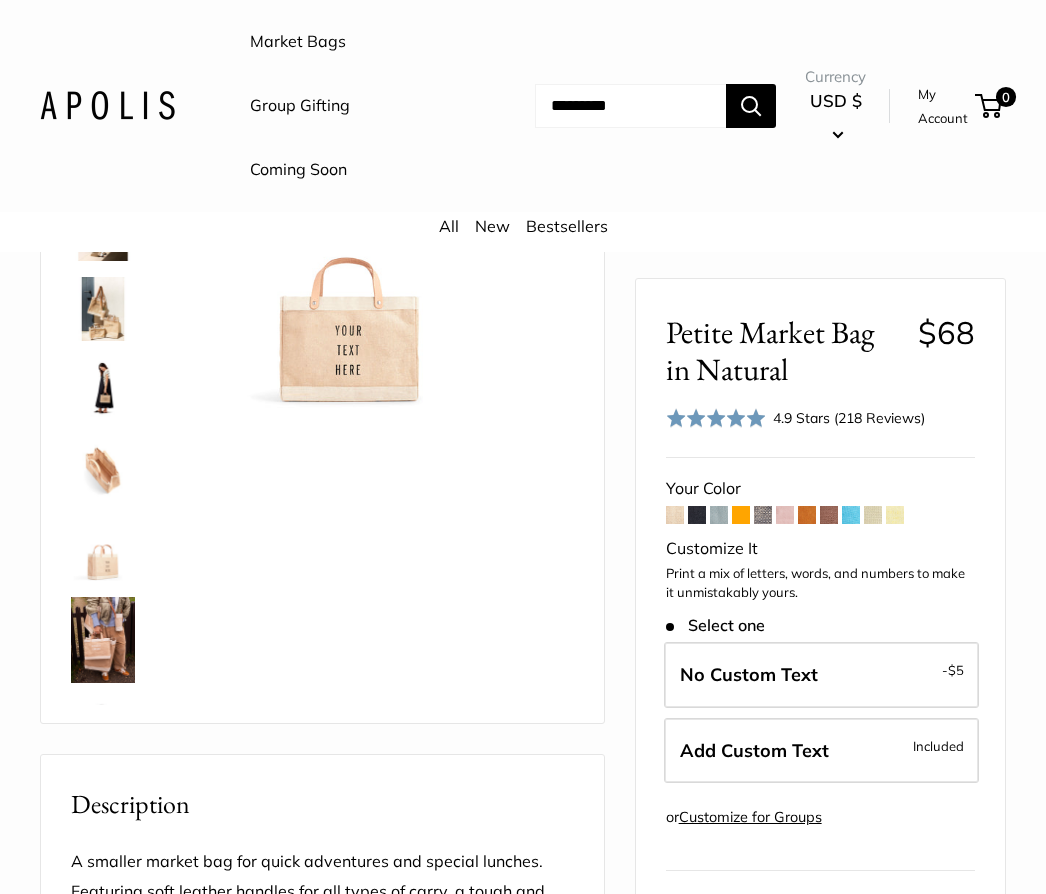 click at bounding box center (851, 515) 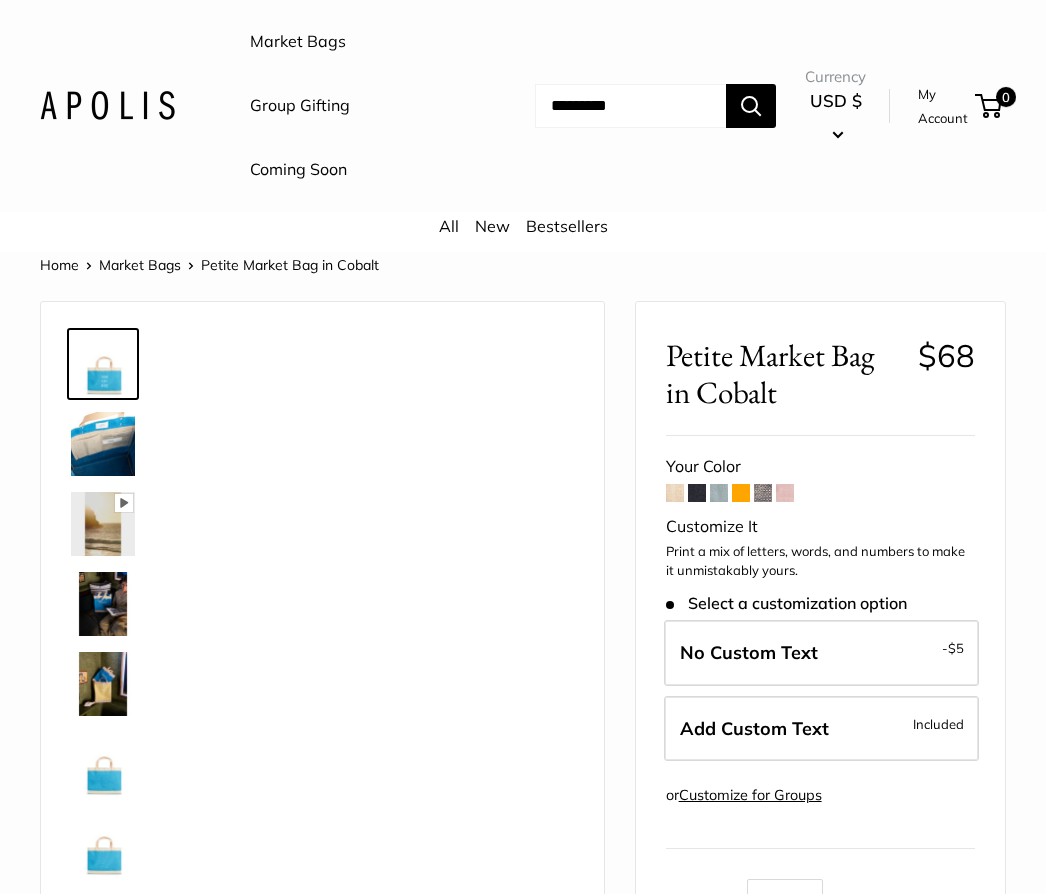 scroll, scrollTop: 0, scrollLeft: 0, axis: both 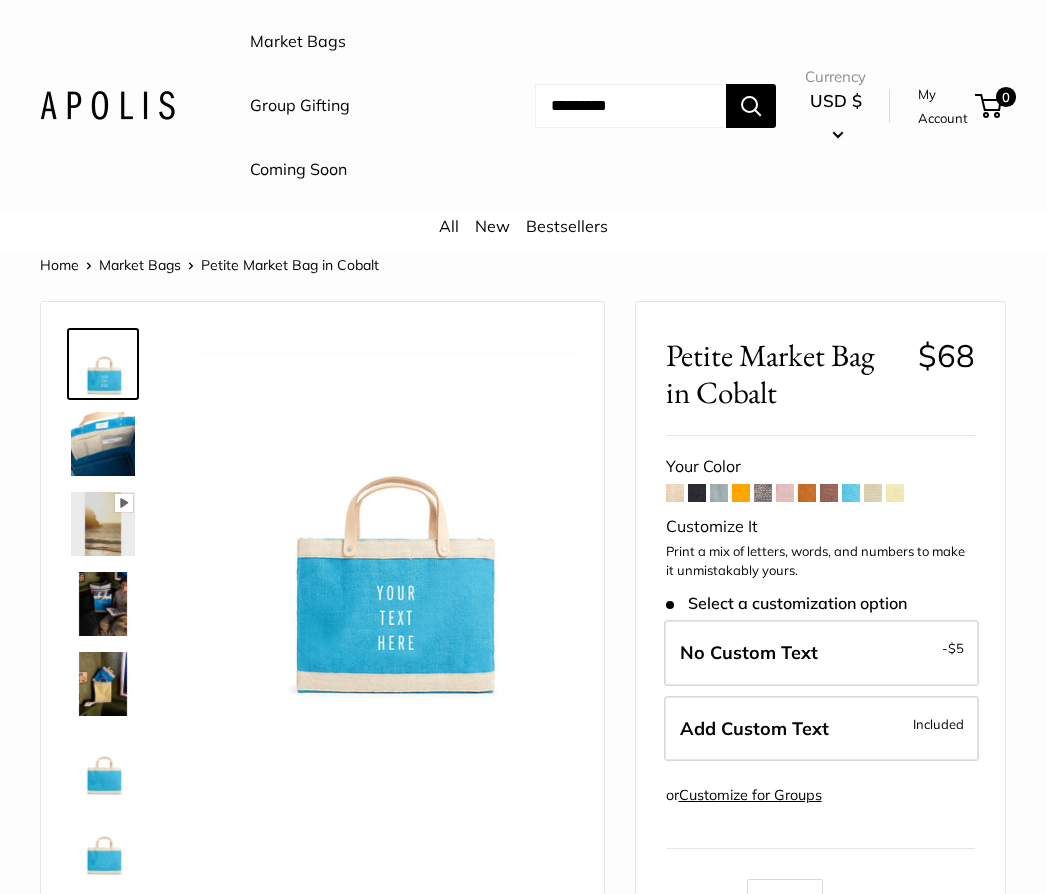 click at bounding box center (675, 493) 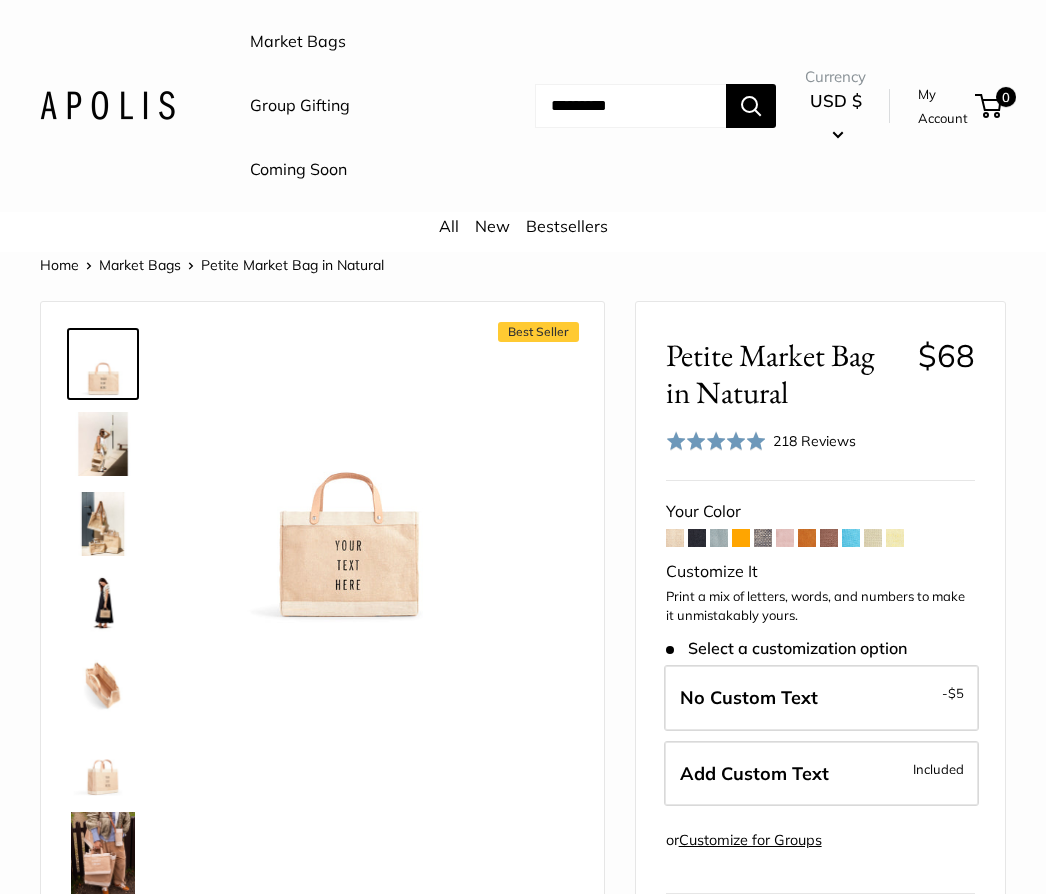 scroll, scrollTop: 0, scrollLeft: 0, axis: both 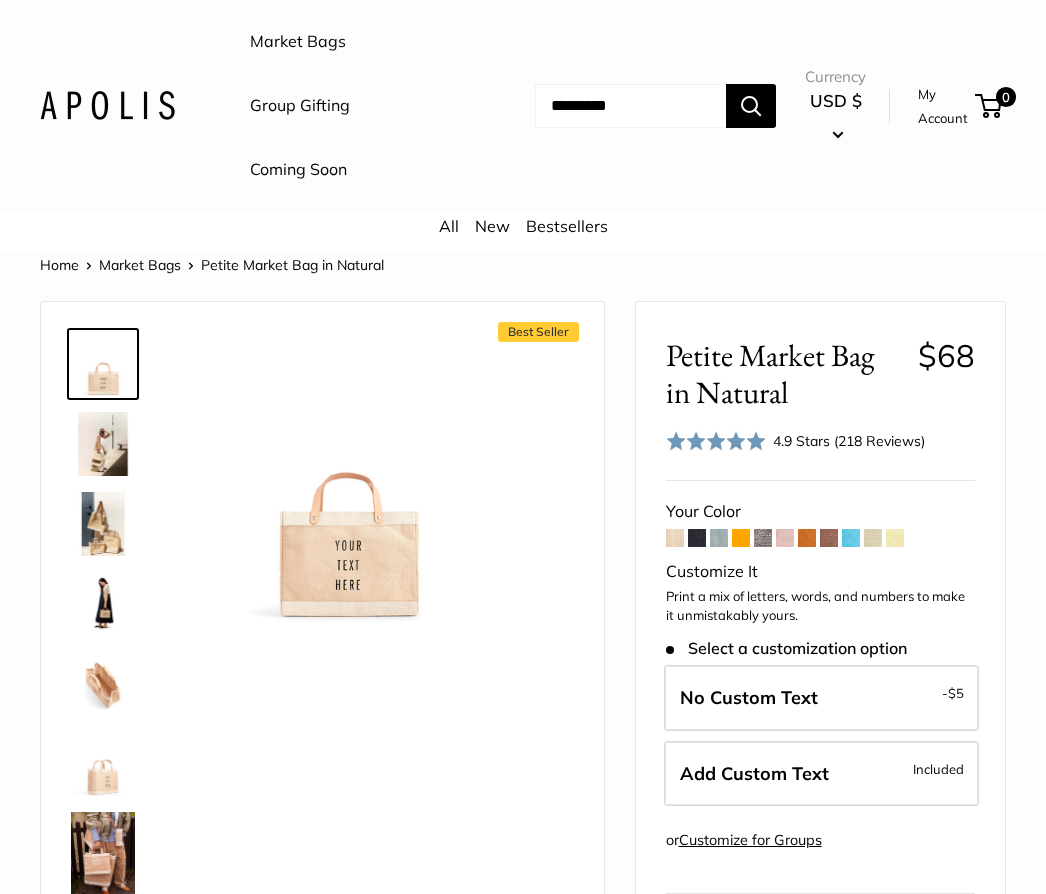 click at bounding box center [697, 538] 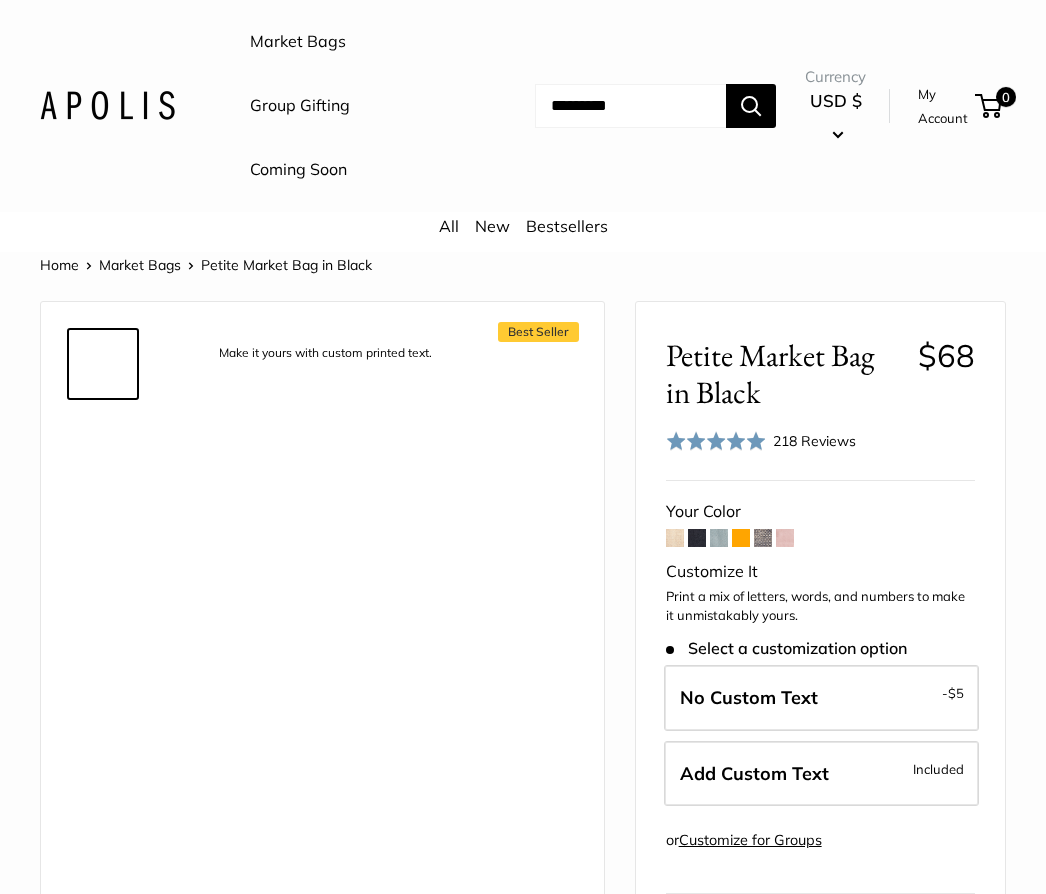 scroll, scrollTop: 0, scrollLeft: 0, axis: both 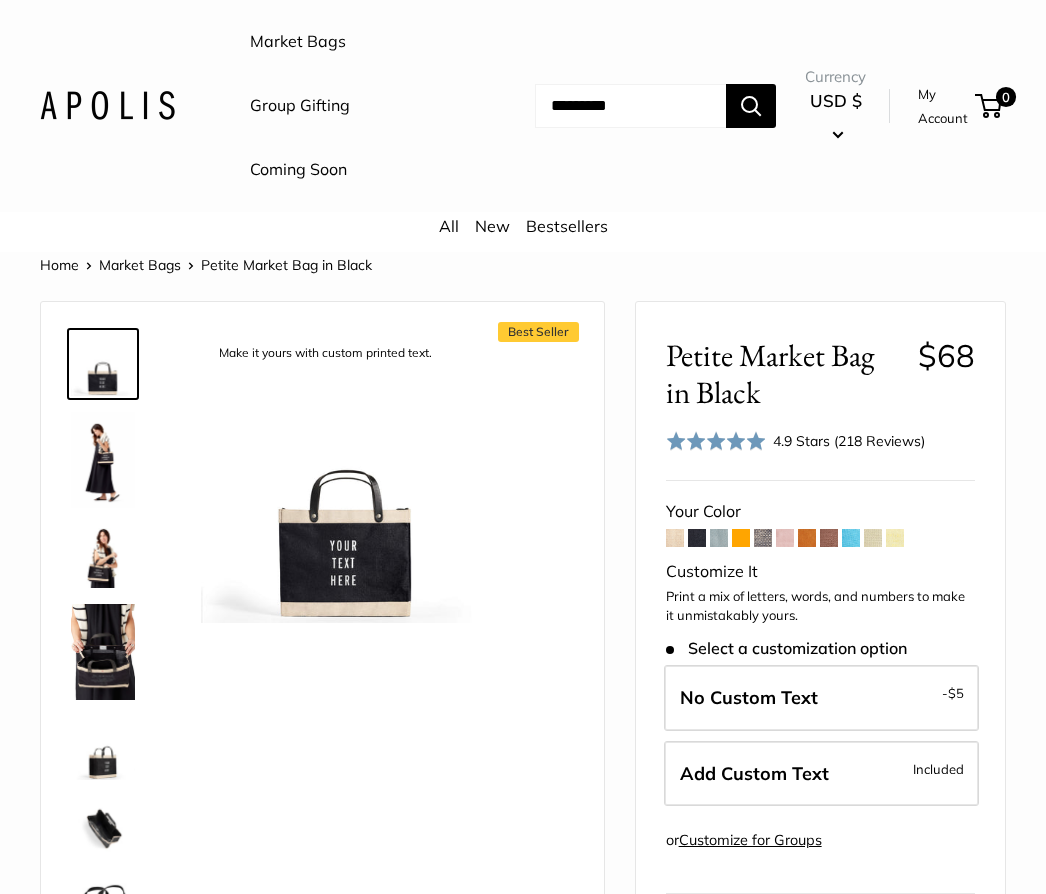 click at bounding box center (719, 538) 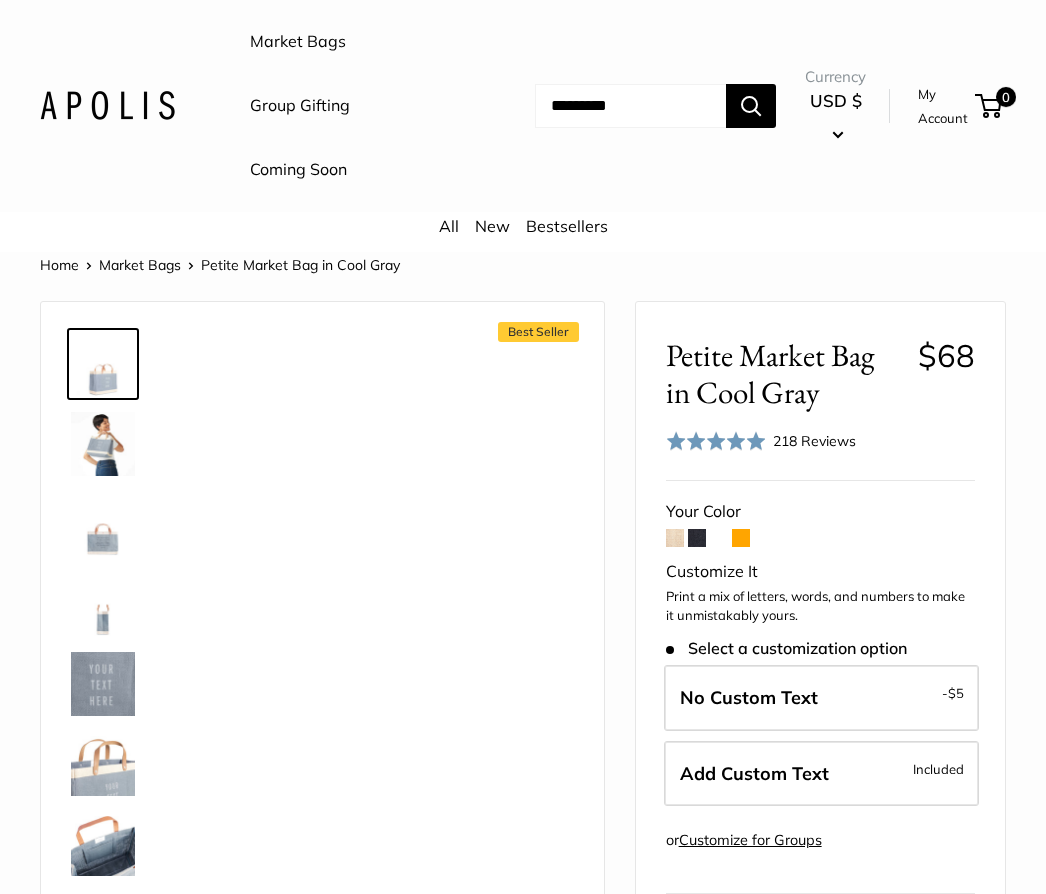 scroll, scrollTop: 0, scrollLeft: 0, axis: both 